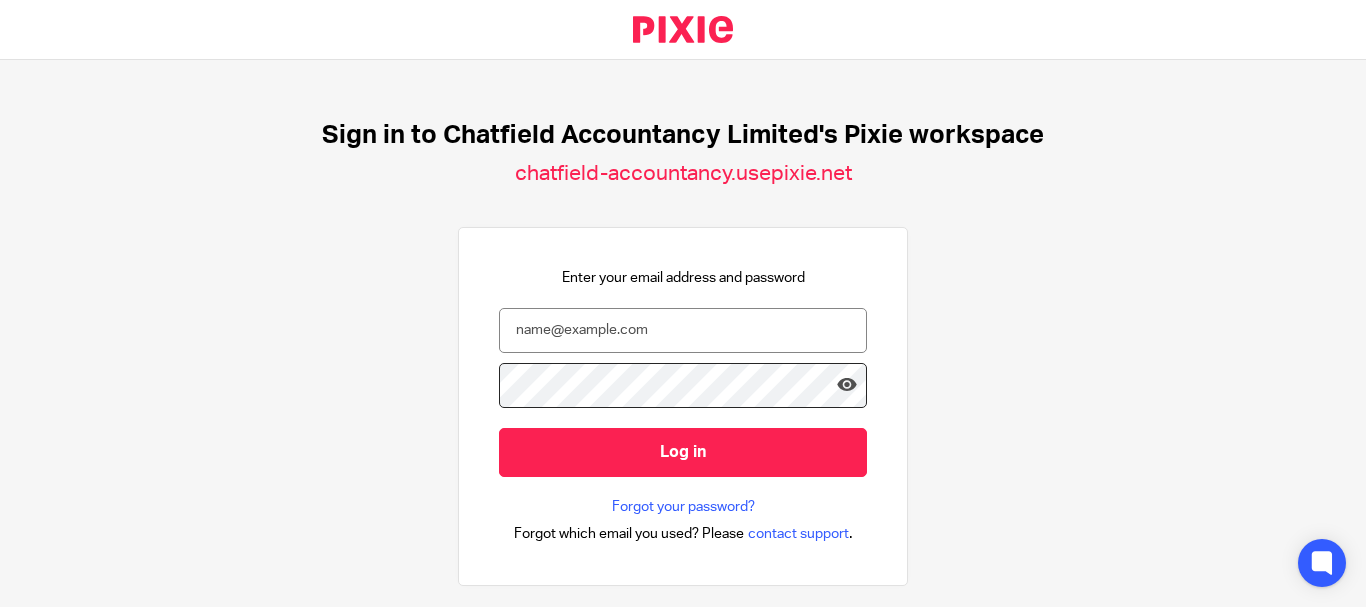 scroll, scrollTop: 0, scrollLeft: 0, axis: both 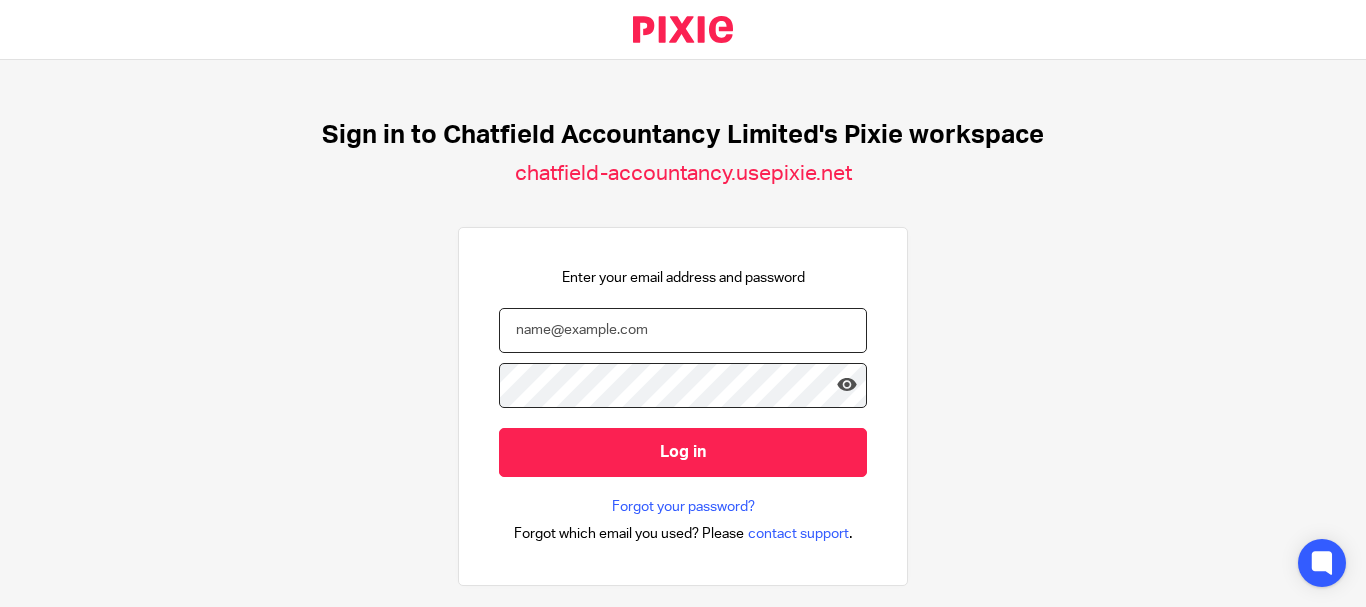click at bounding box center [683, 330] 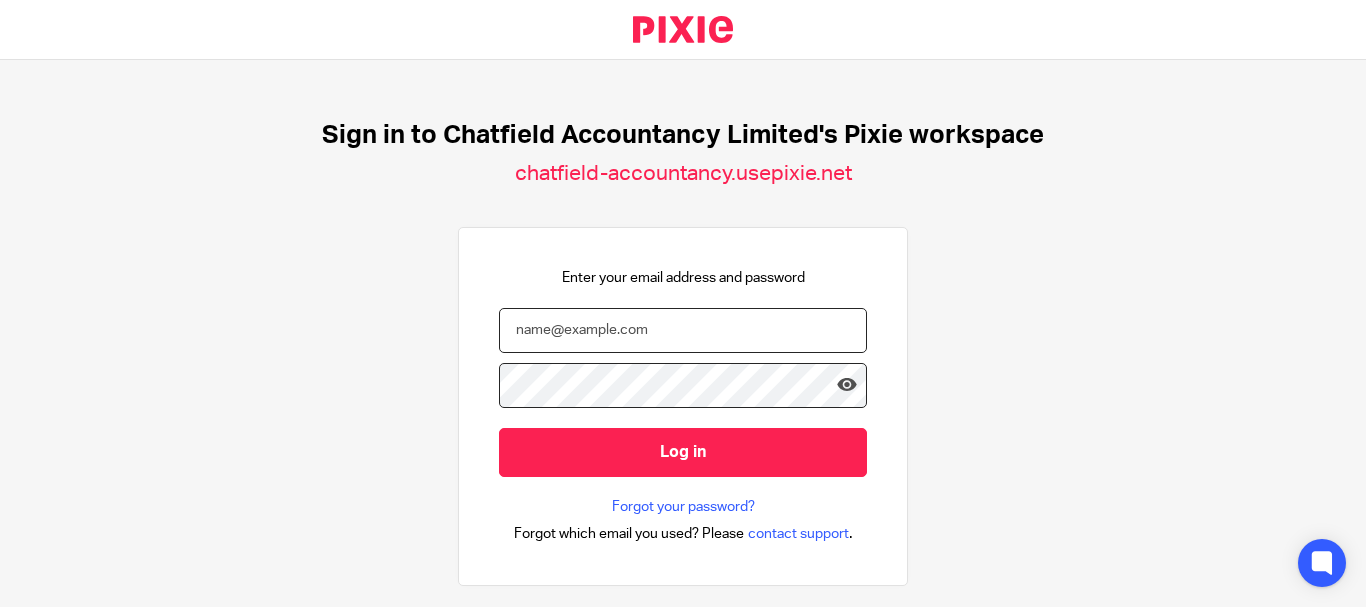 paste on "yearend@chatfieldaccountancy.co.uk" 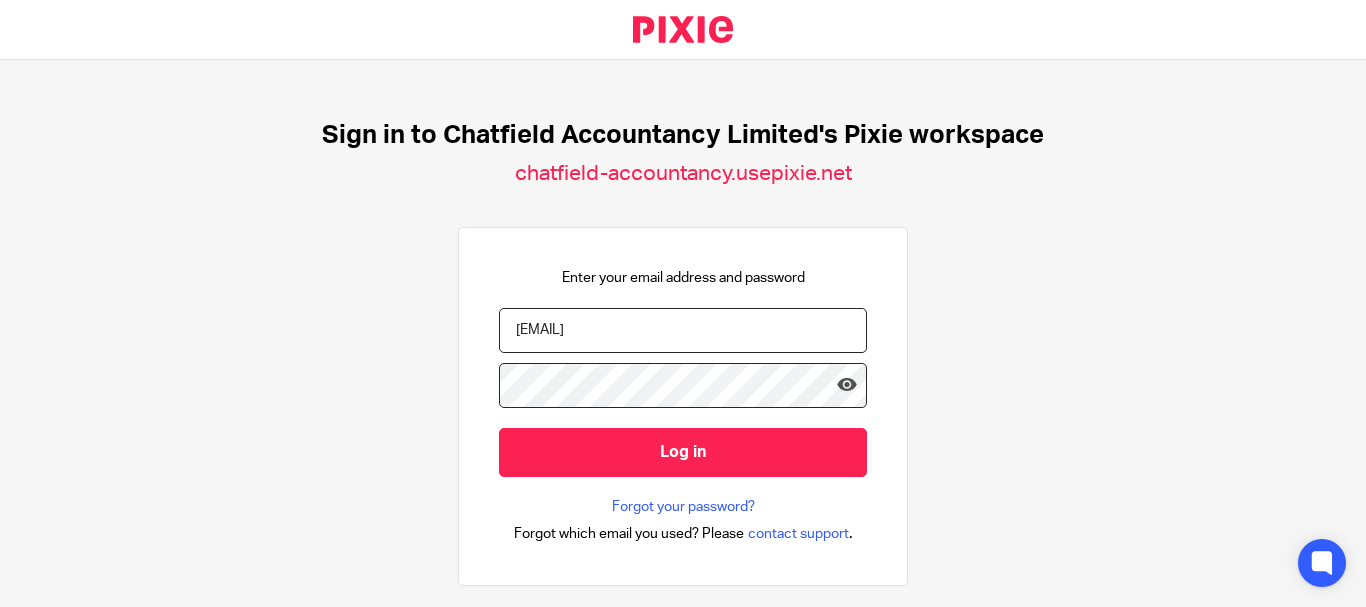 type on "yearend@chatfieldaccountancy.co.uk" 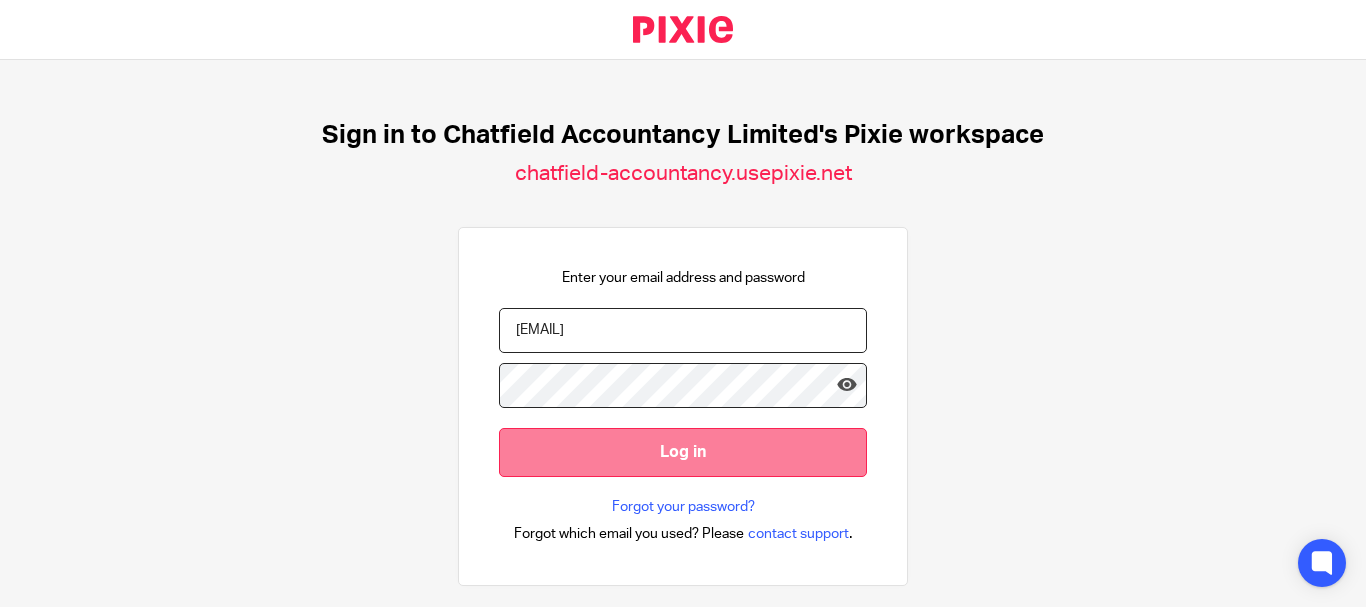 click on "Log in" at bounding box center (683, 452) 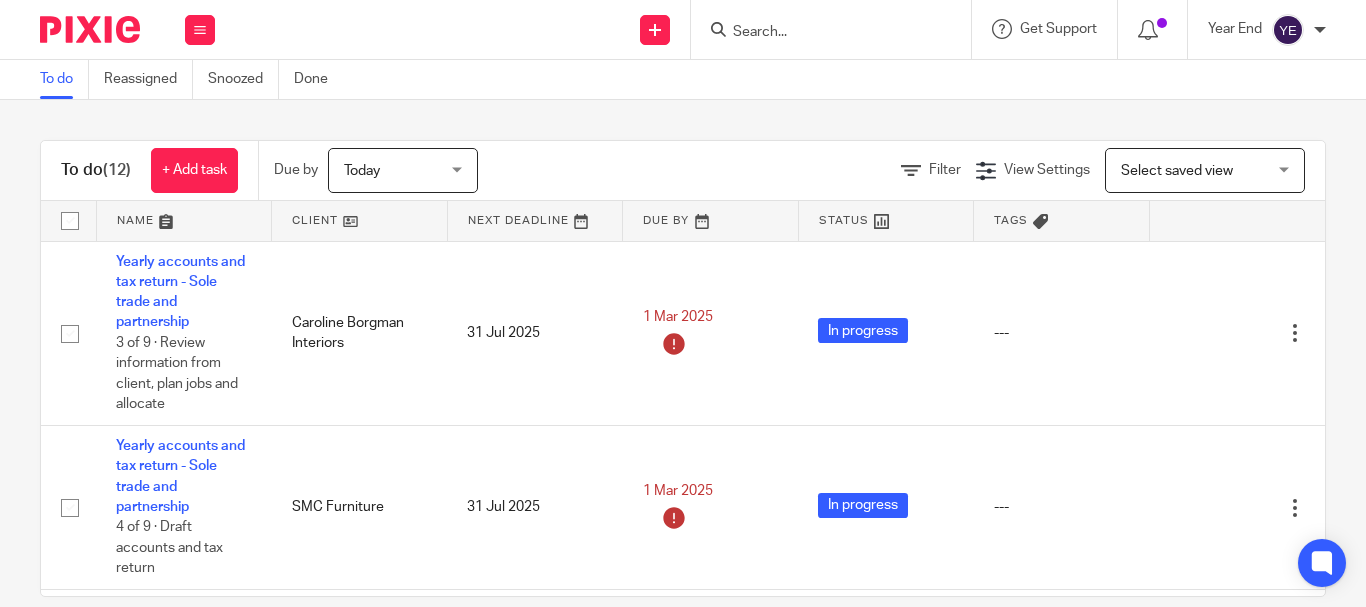 scroll, scrollTop: 0, scrollLeft: 0, axis: both 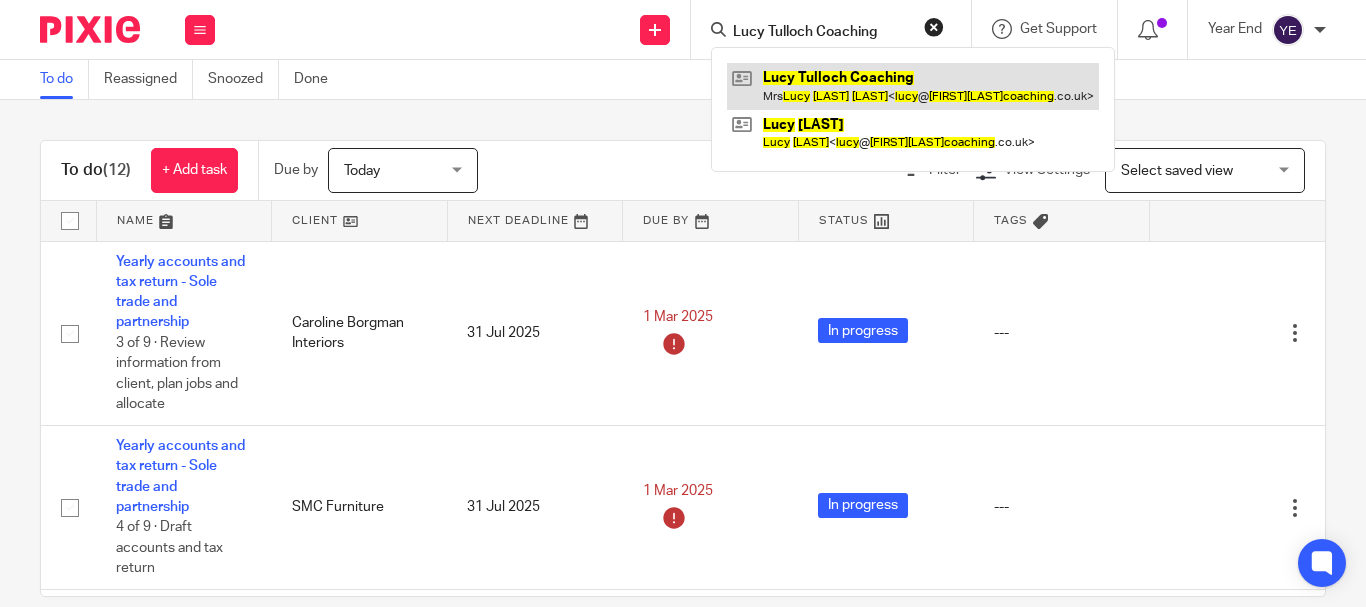 type on "Lucy Tulloch Coaching" 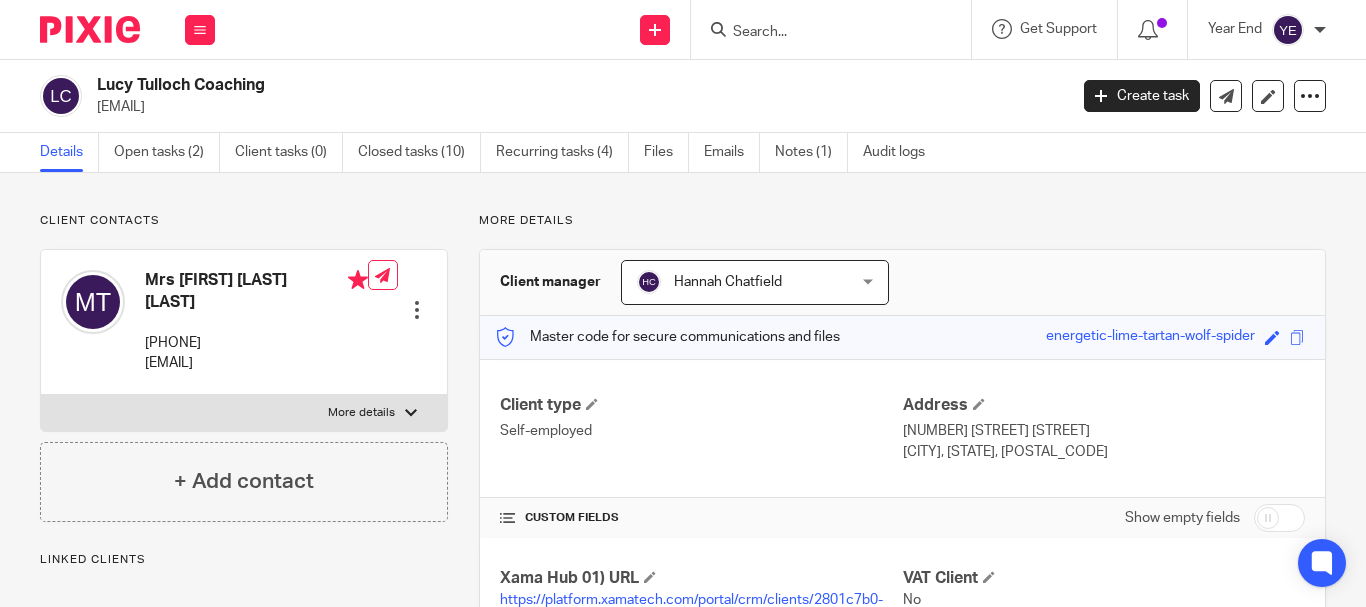 scroll, scrollTop: 0, scrollLeft: 0, axis: both 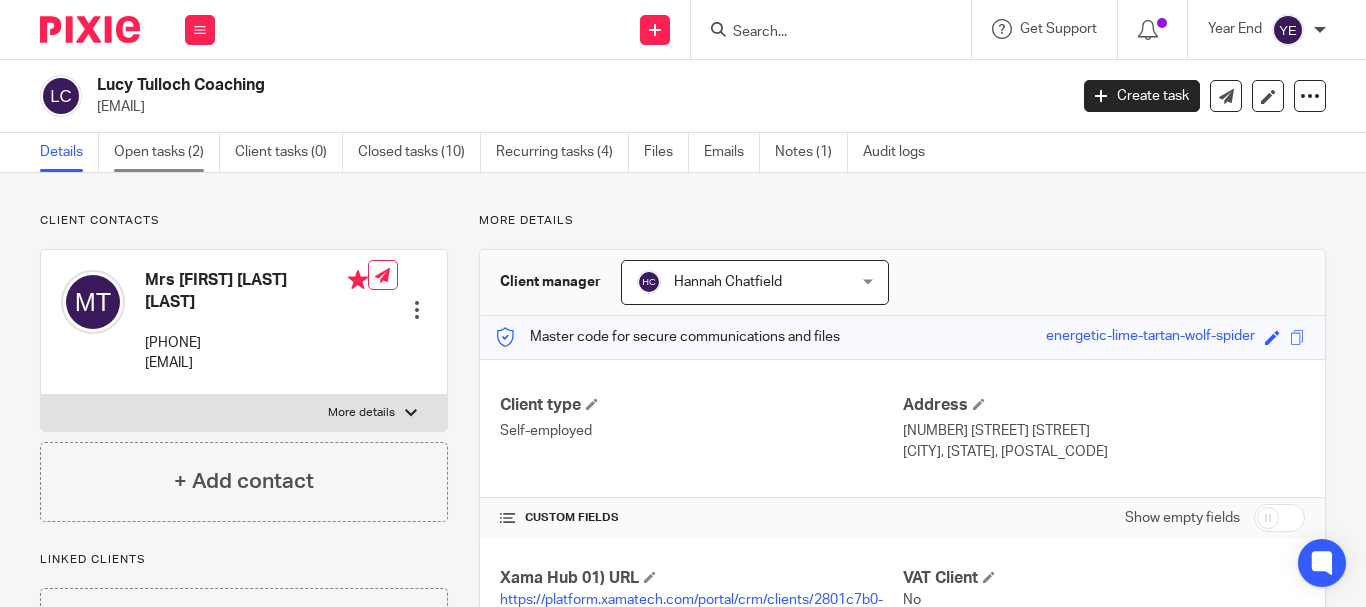 click on "Open tasks (2)" at bounding box center (167, 152) 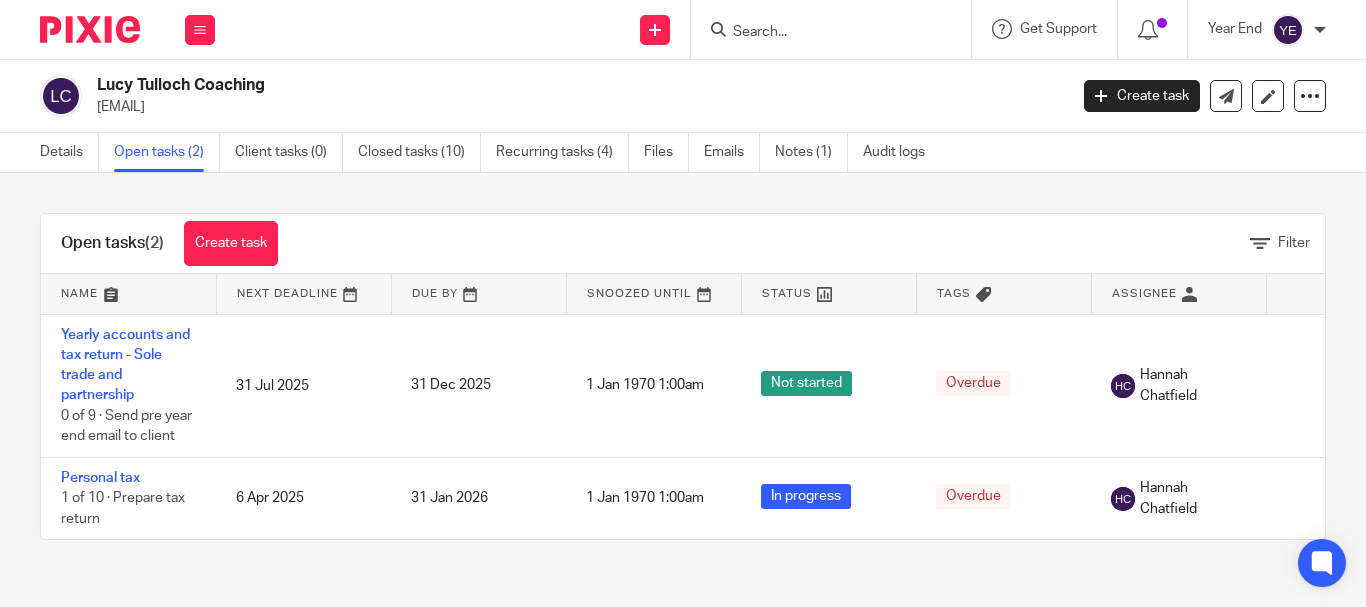 scroll, scrollTop: 0, scrollLeft: 0, axis: both 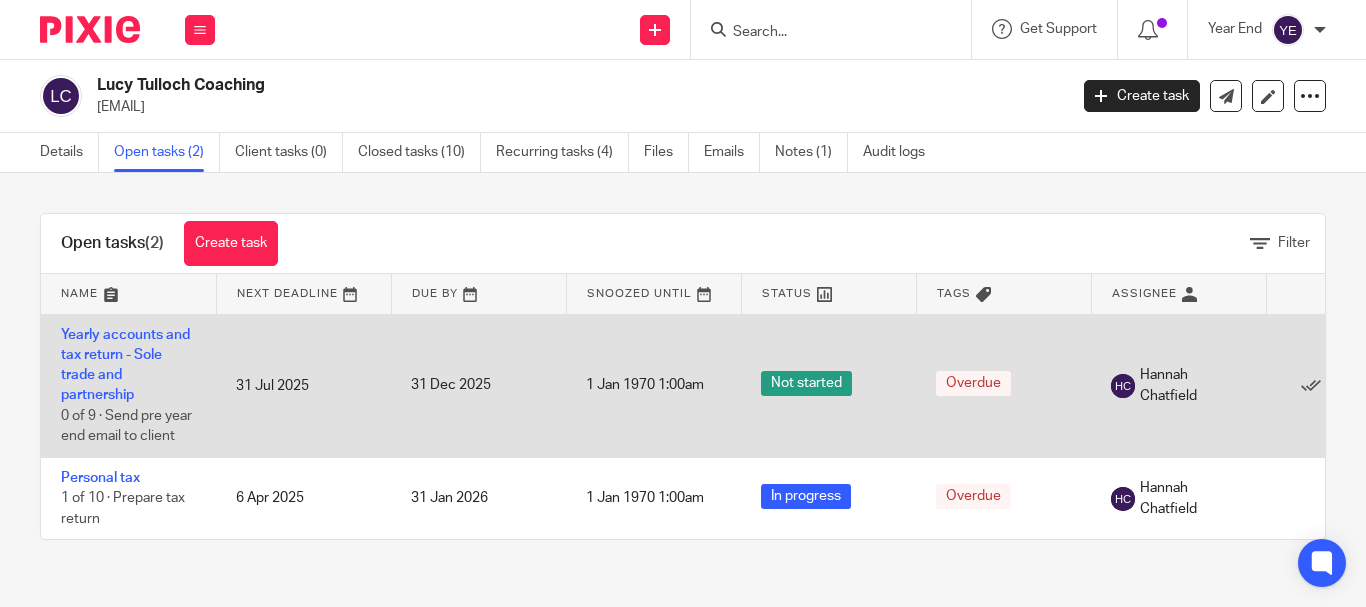 click on "Yearly accounts and tax return - Sole trade and partnership
0
of
9 ·
Send pre year end email to client" at bounding box center (128, 385) 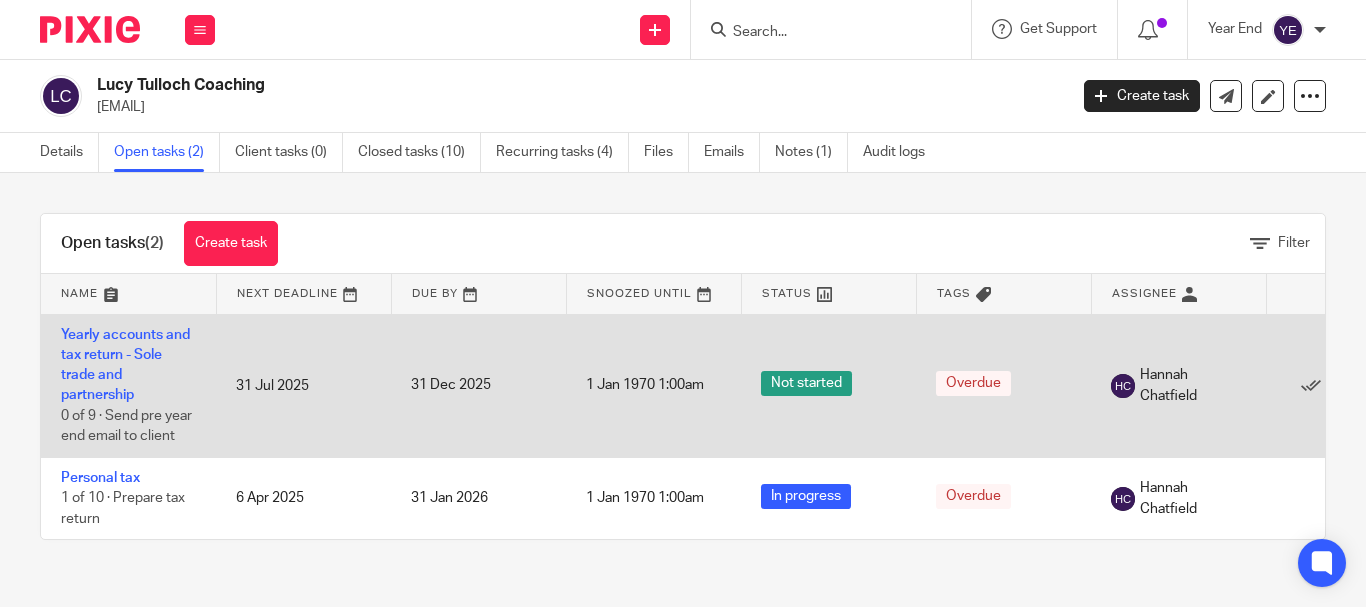 click on "Yearly accounts and tax return - Sole trade and partnership
0
of
9 ·
Send pre year end email to client" at bounding box center [128, 385] 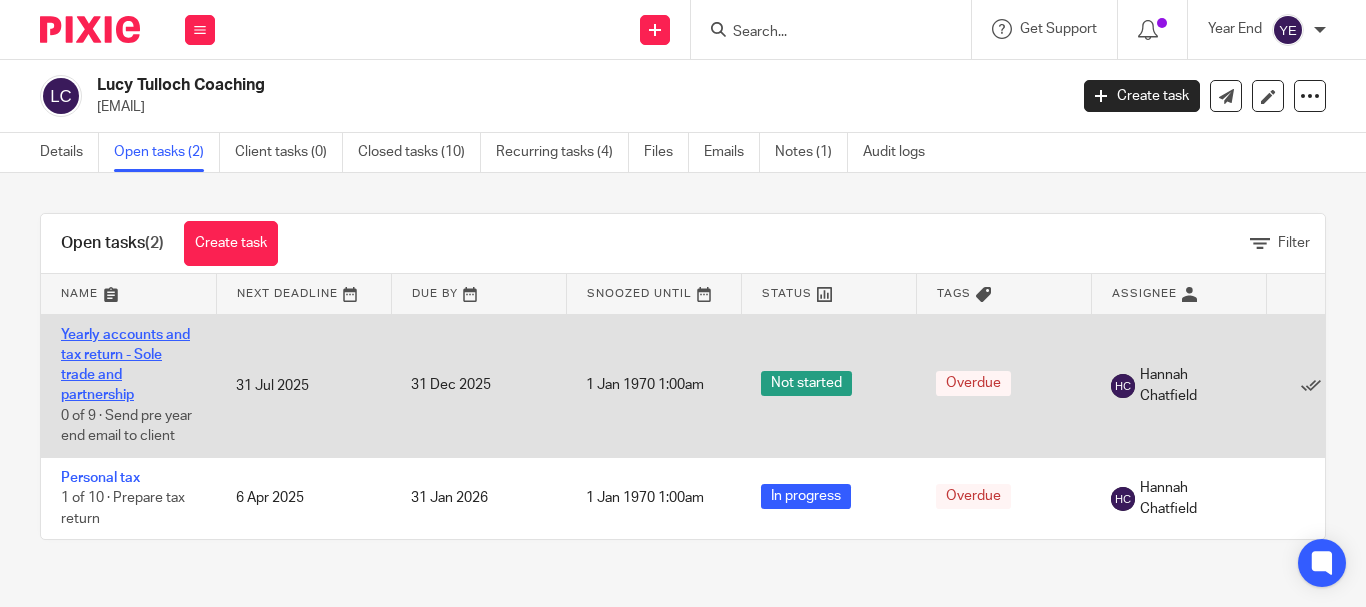 click on "Yearly accounts and tax return - Sole trade and partnership" at bounding box center (125, 365) 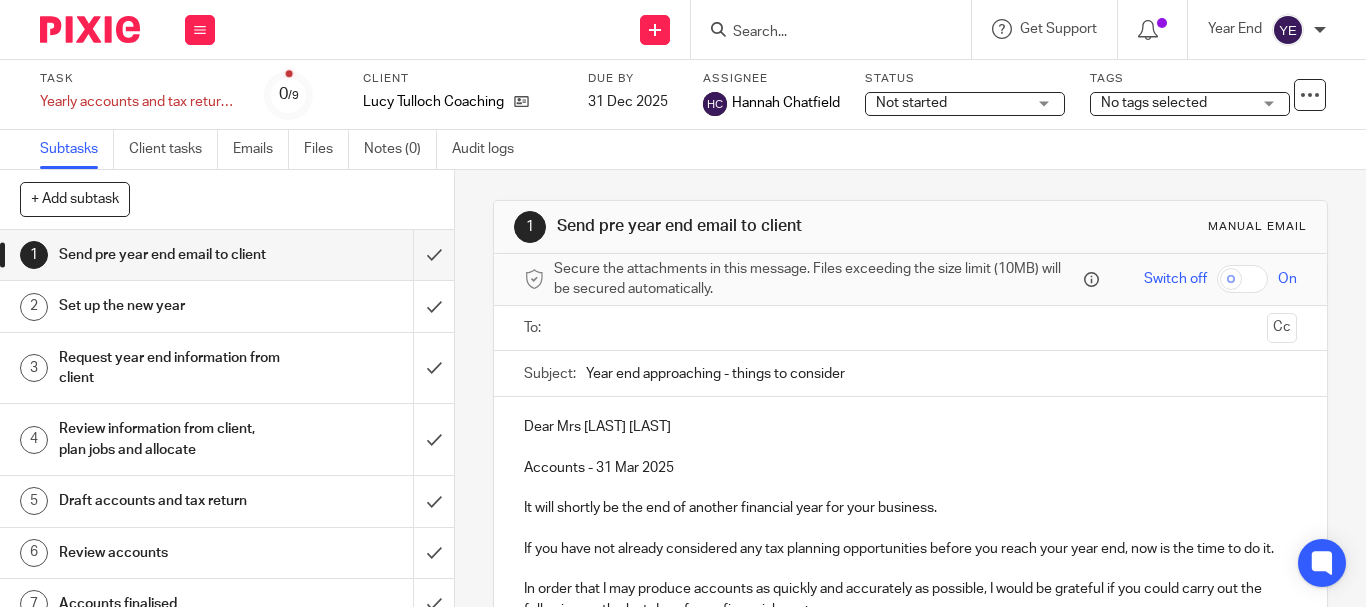 scroll, scrollTop: 0, scrollLeft: 0, axis: both 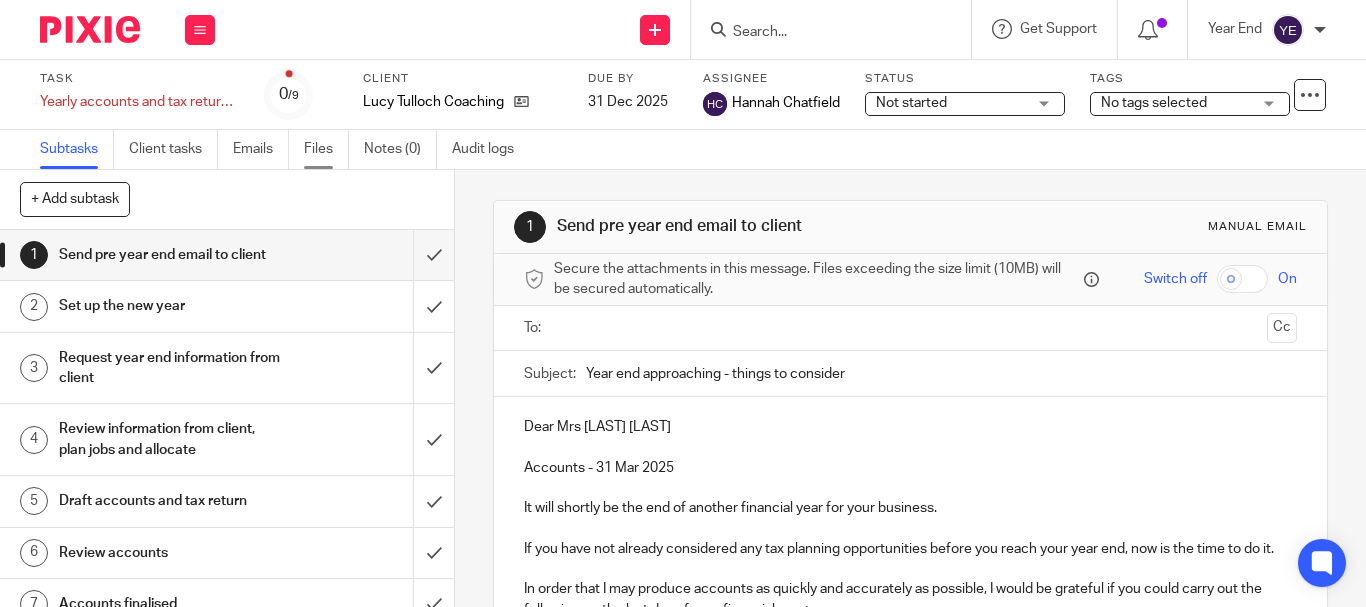 click on "Files" at bounding box center [326, 149] 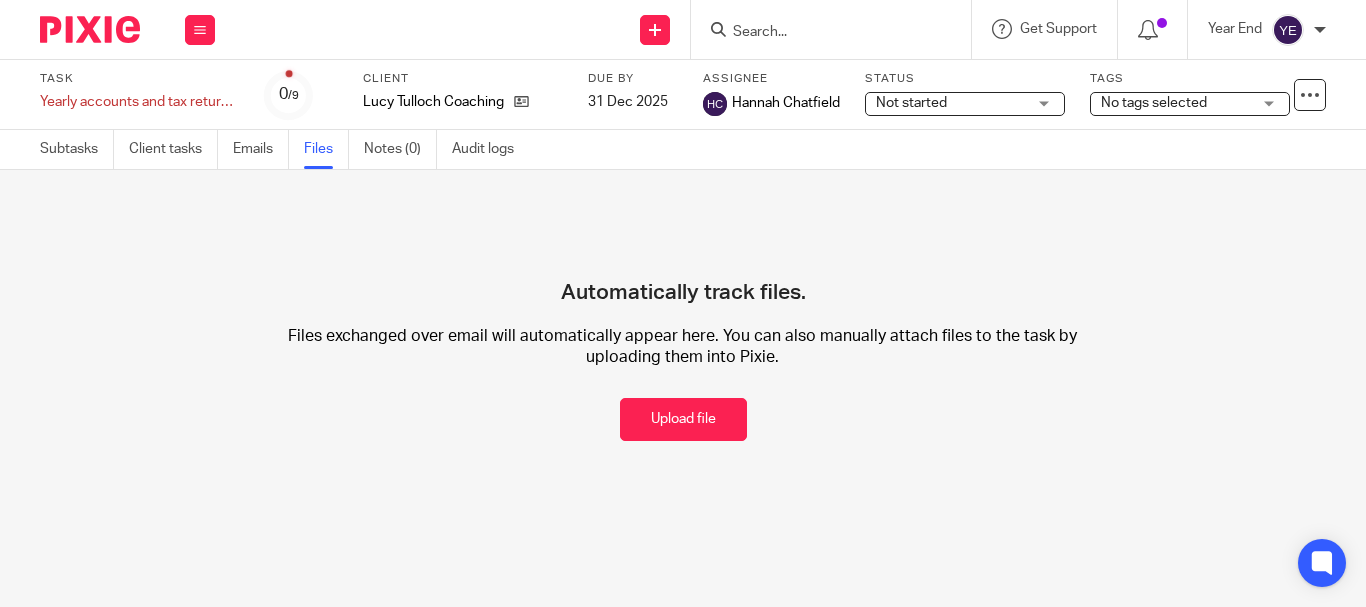 scroll, scrollTop: 0, scrollLeft: 0, axis: both 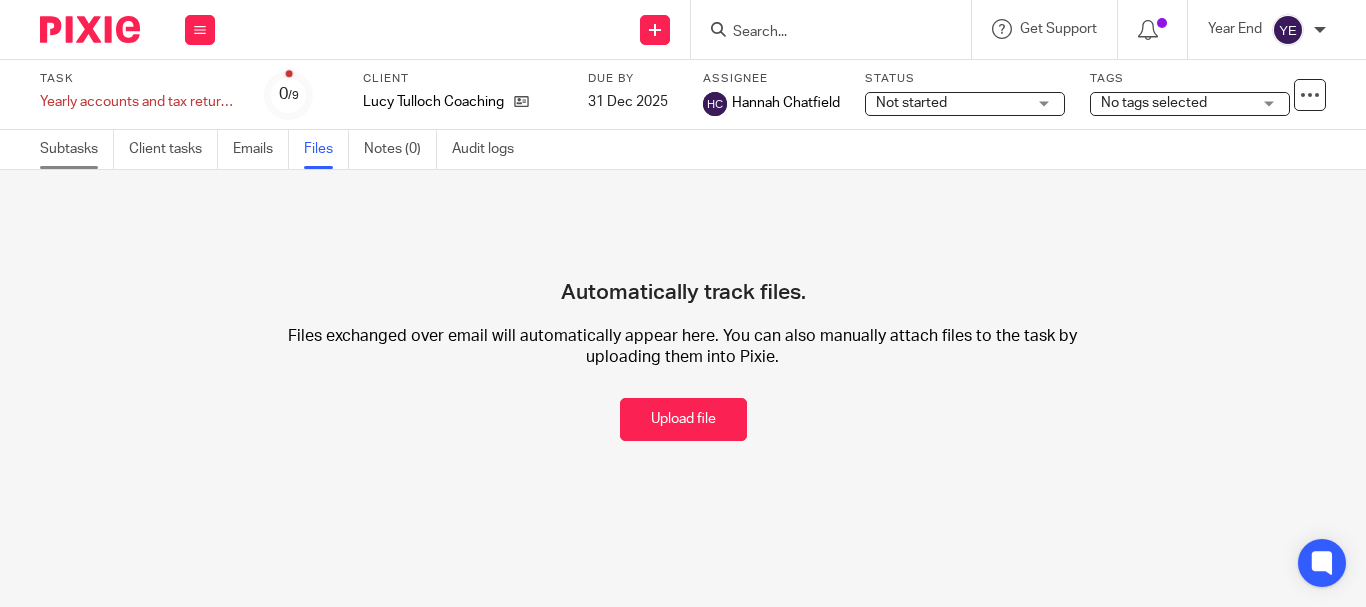 click on "Subtasks" at bounding box center [77, 149] 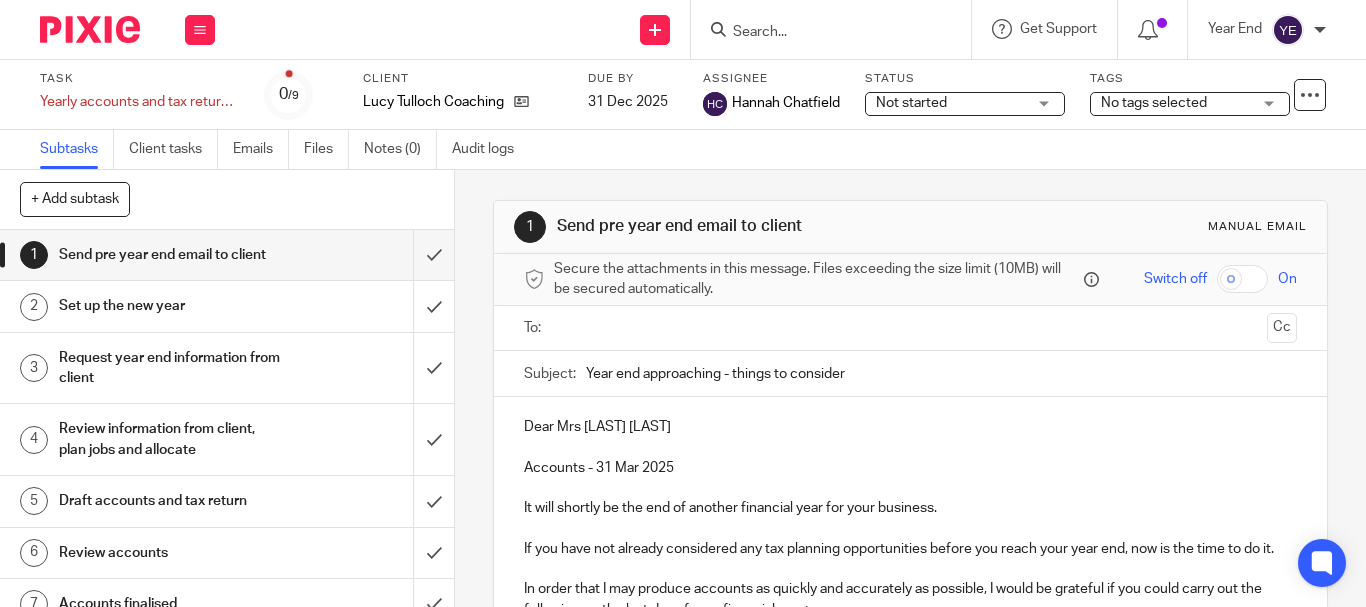 scroll, scrollTop: 0, scrollLeft: 0, axis: both 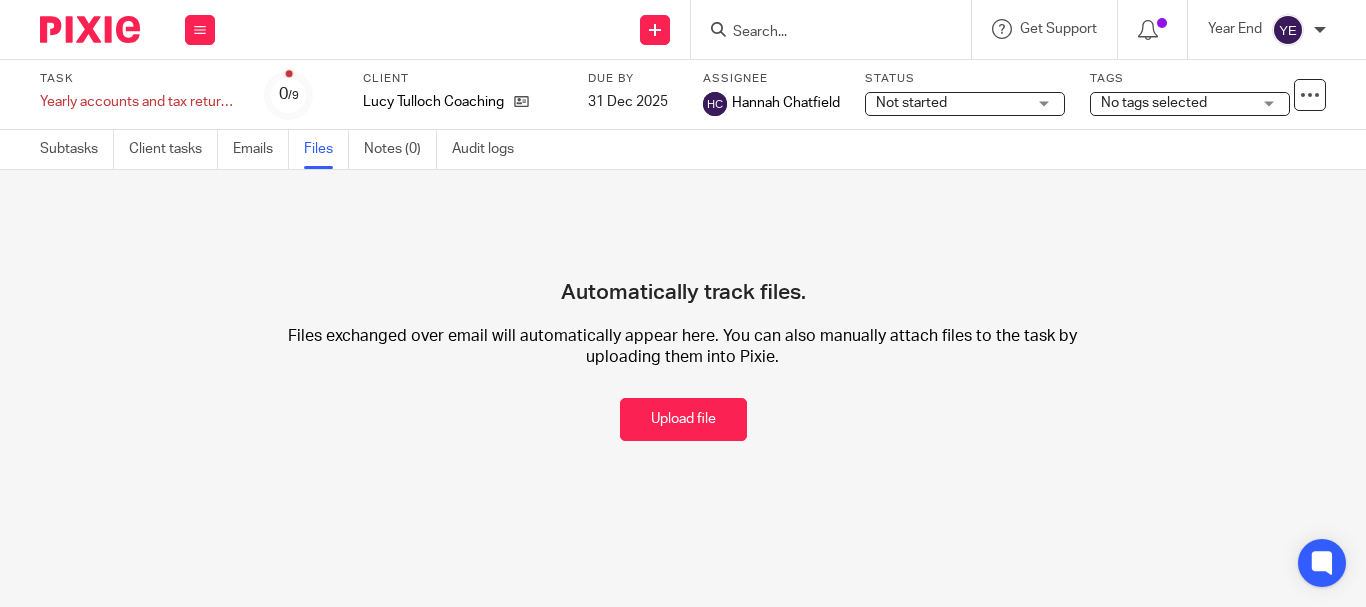 click at bounding box center (821, 33) 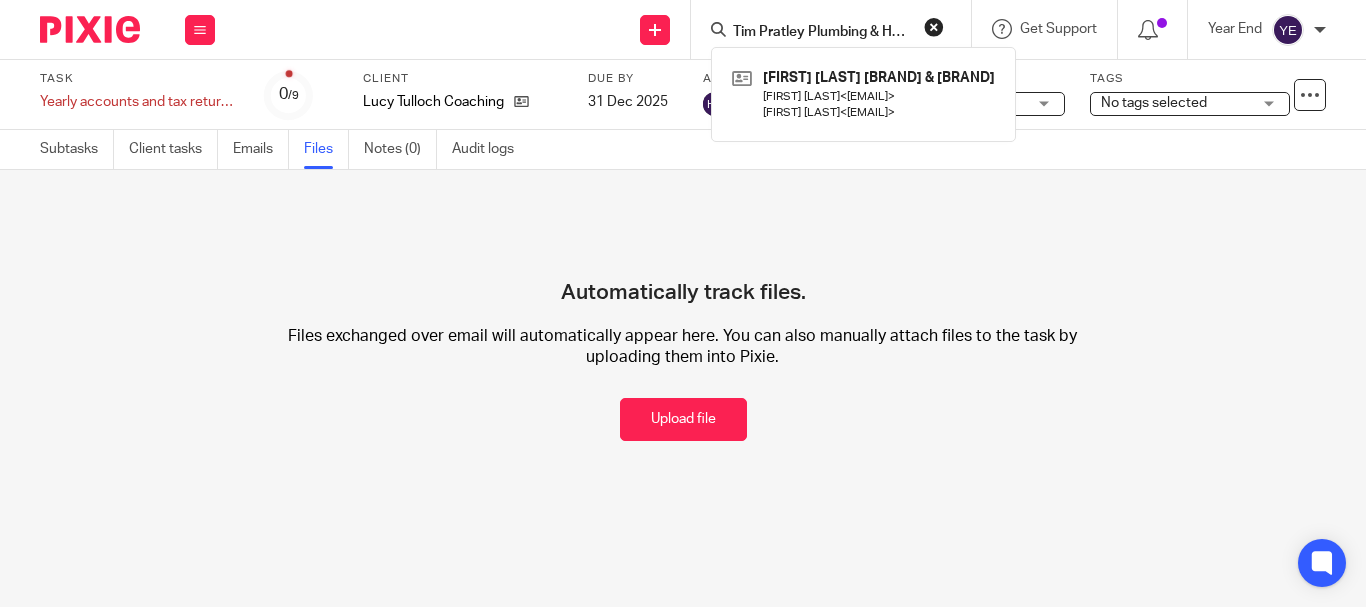 scroll, scrollTop: 0, scrollLeft: 25, axis: horizontal 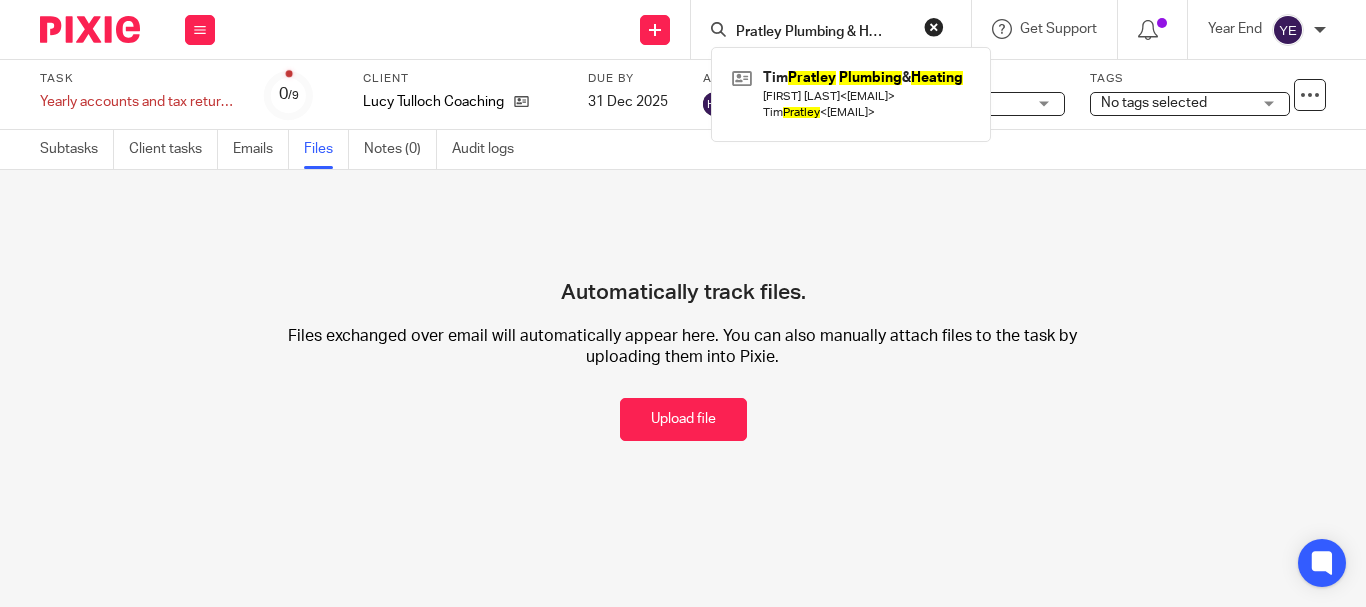 type on "Tim Pratley Plumbing & Heating" 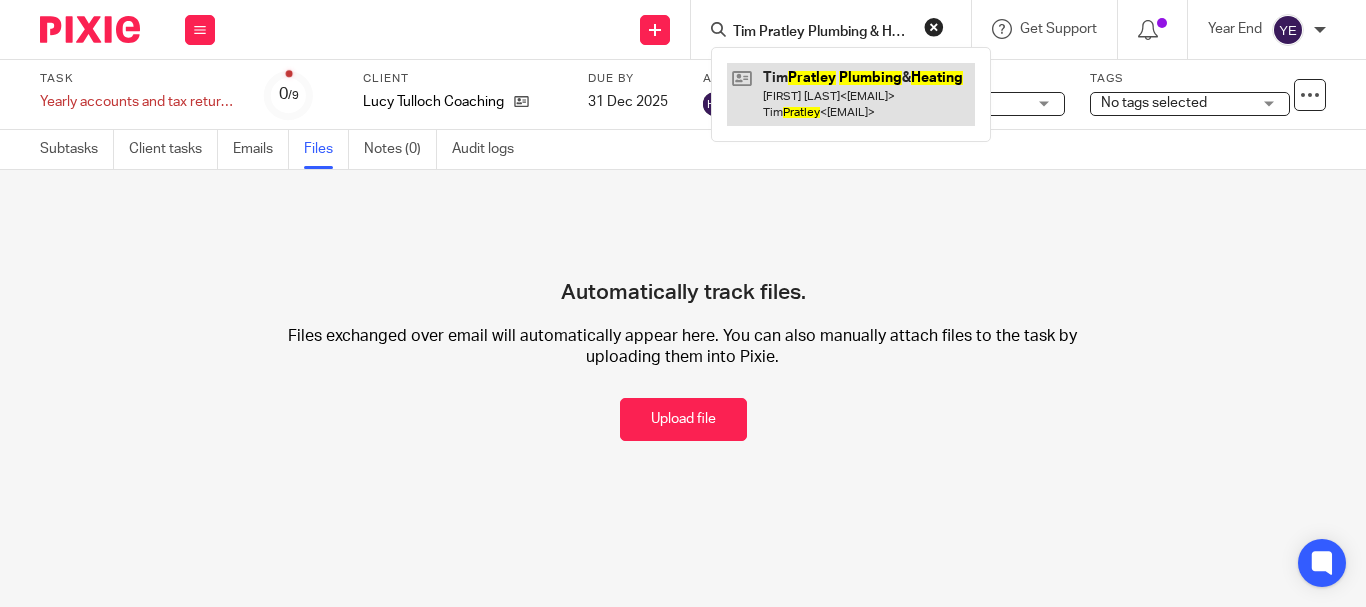 click at bounding box center [851, 94] 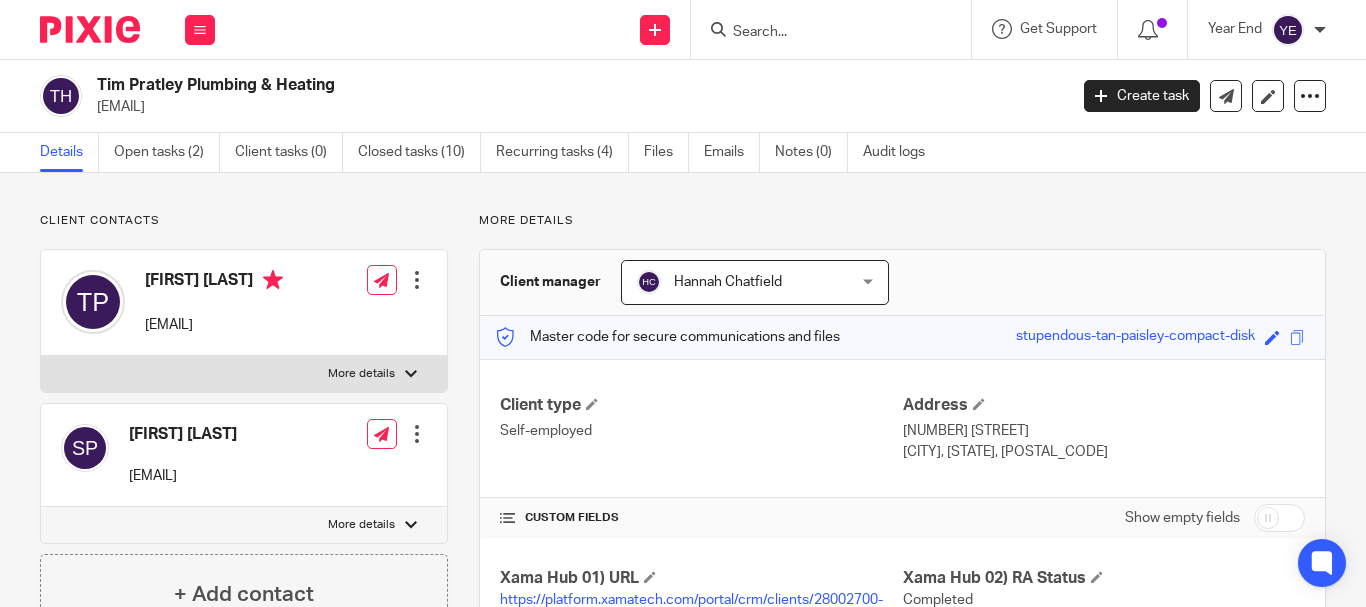 scroll, scrollTop: 0, scrollLeft: 0, axis: both 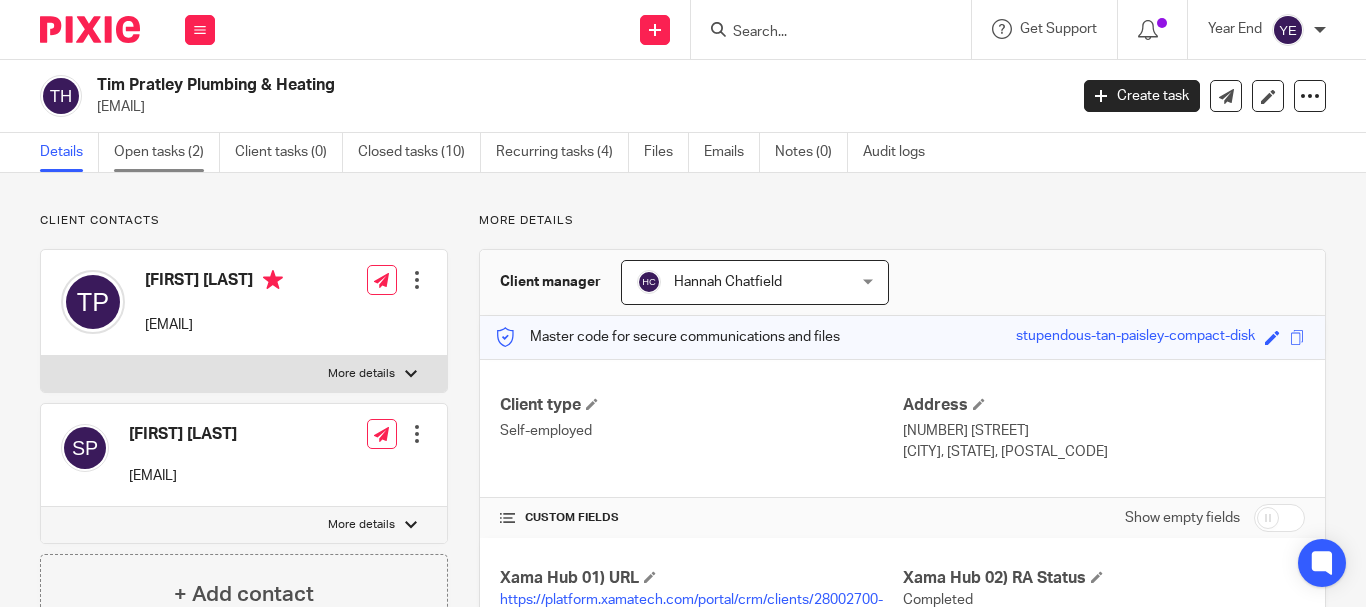 click on "Open tasks (2)" at bounding box center (167, 152) 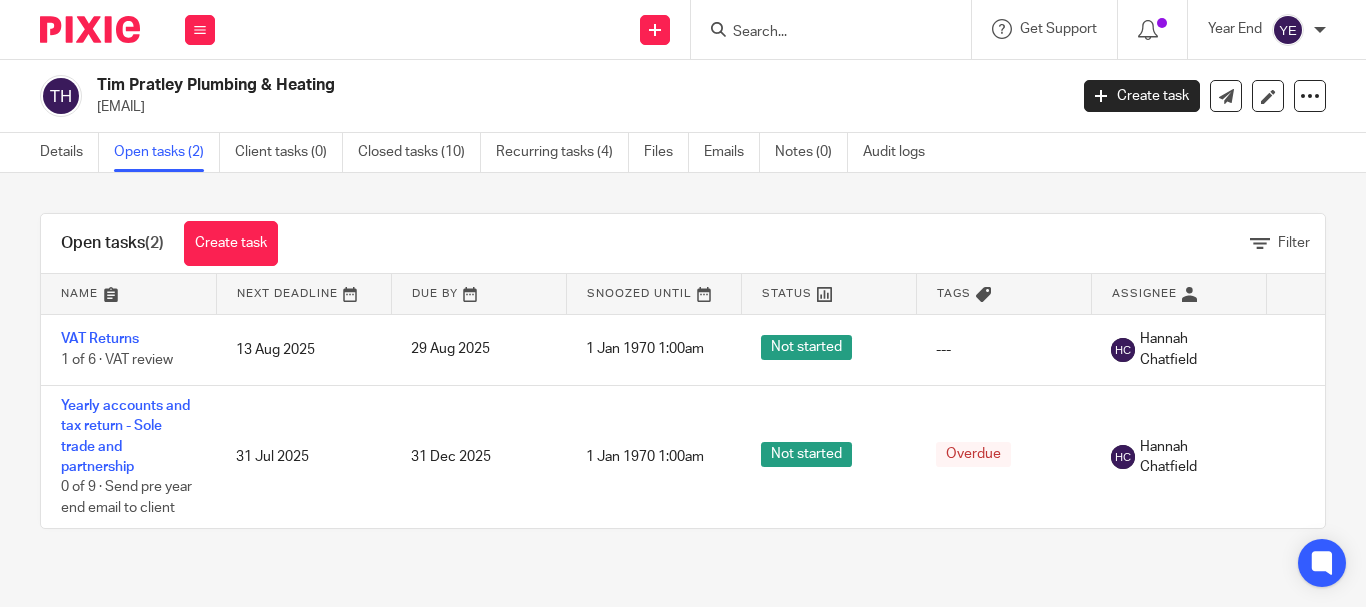 scroll, scrollTop: 0, scrollLeft: 0, axis: both 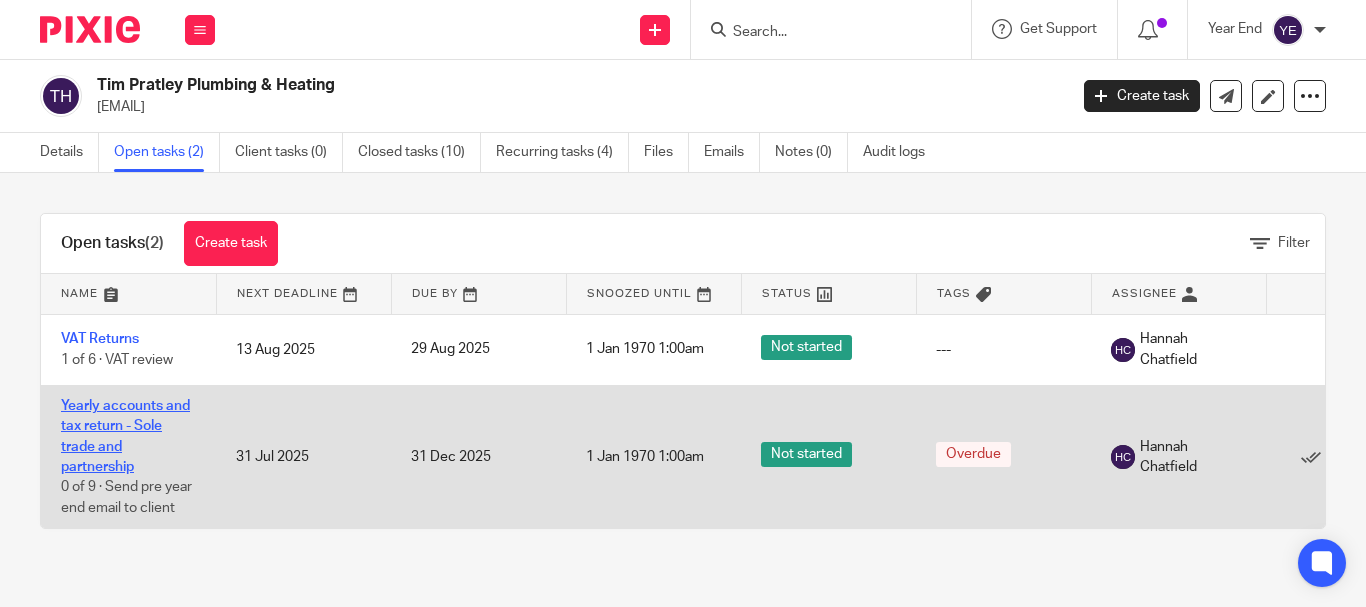 click on "Yearly accounts and tax return - Sole trade and partnership" at bounding box center (125, 436) 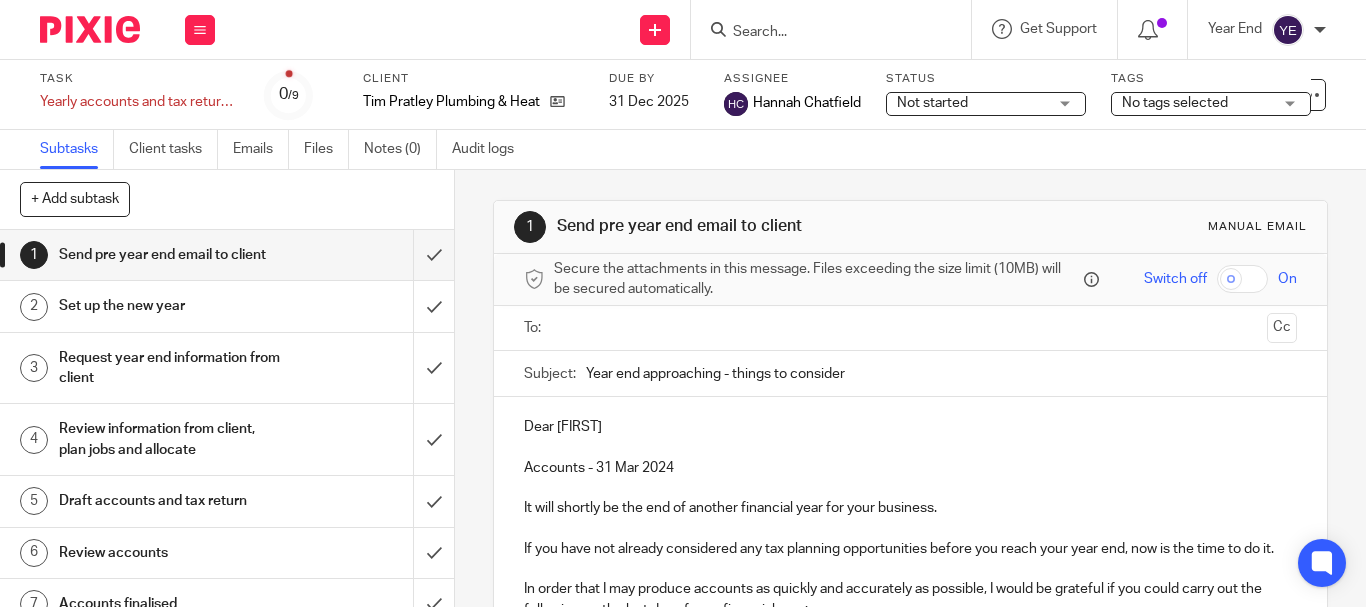 scroll, scrollTop: 0, scrollLeft: 0, axis: both 